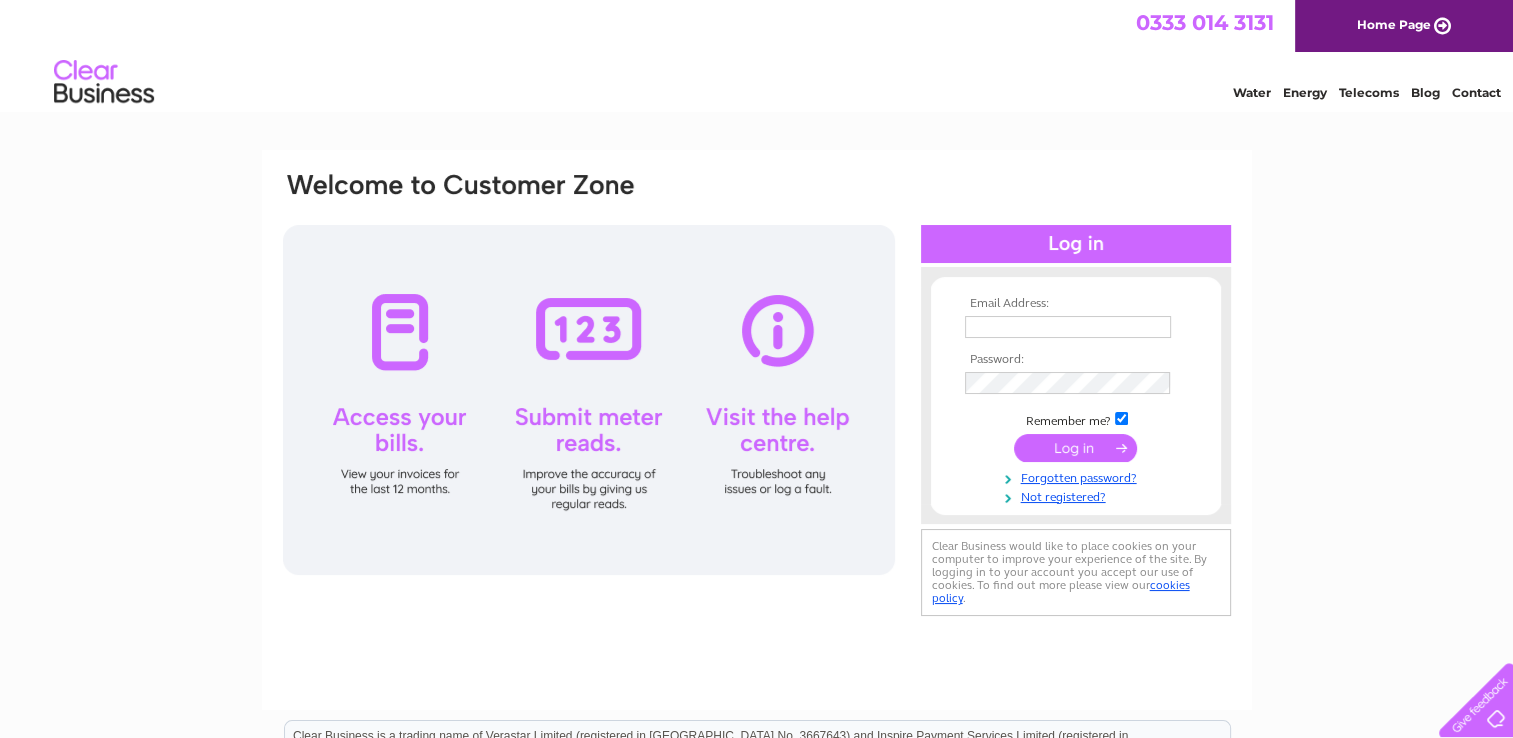 scroll, scrollTop: 0, scrollLeft: 0, axis: both 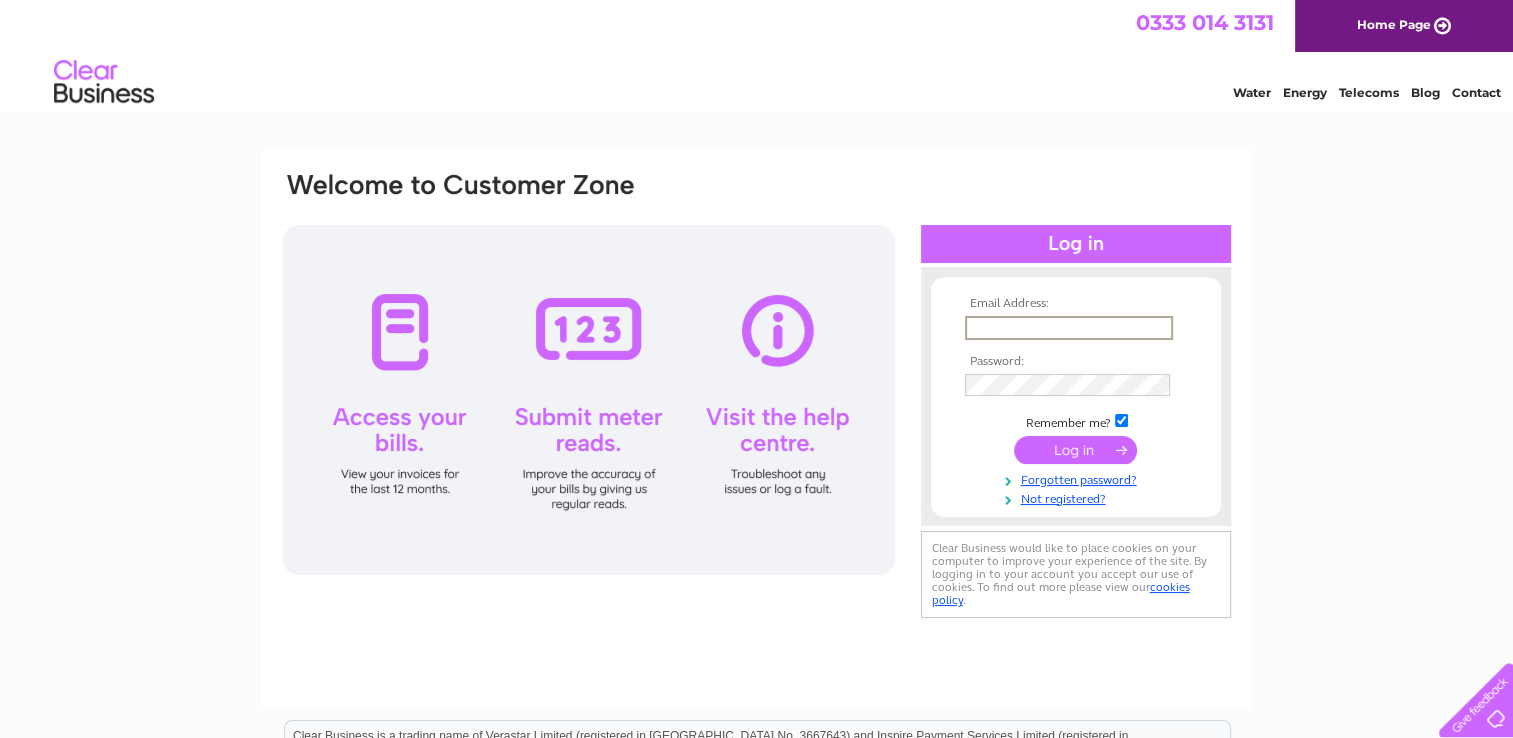 type on "anne160559@gmail.com" 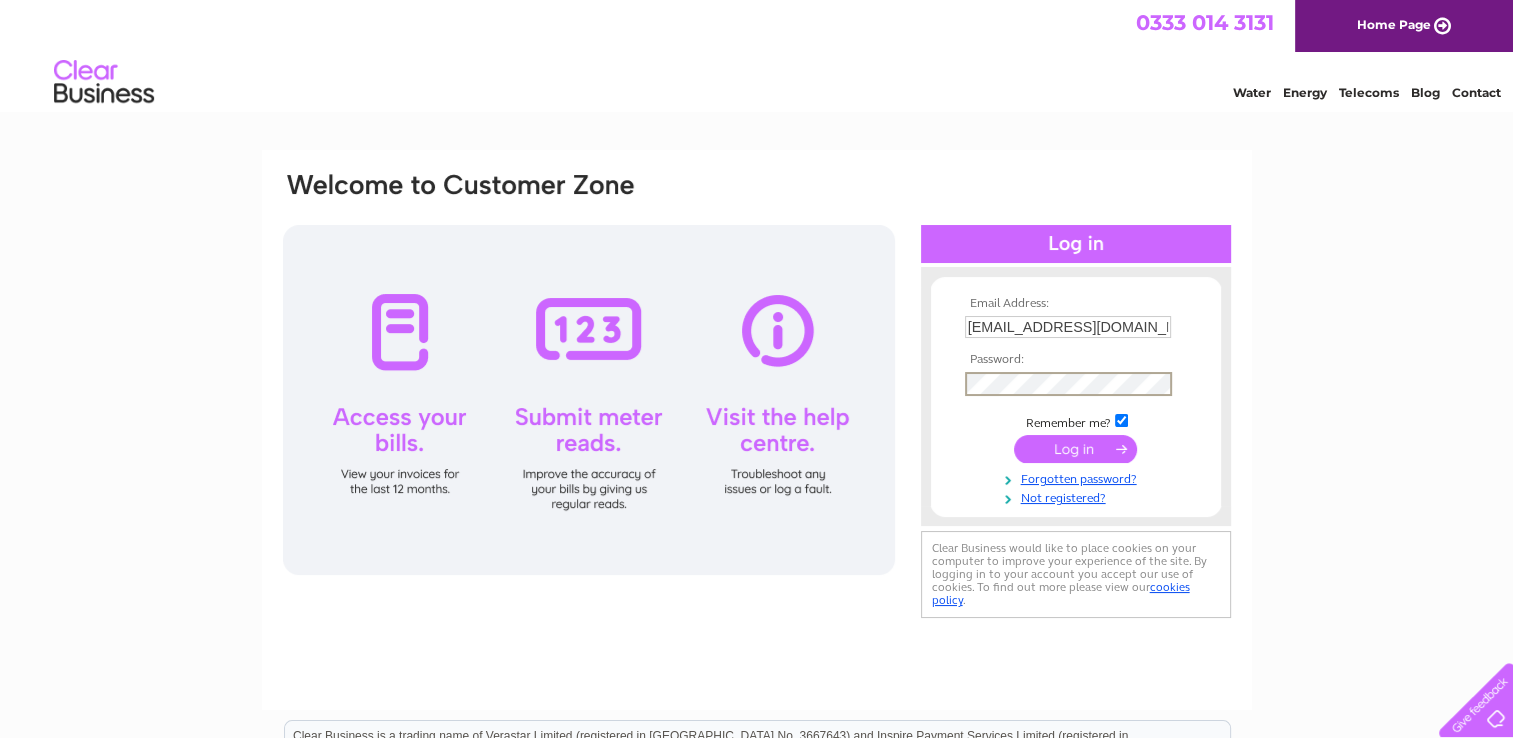 click at bounding box center (1075, 449) 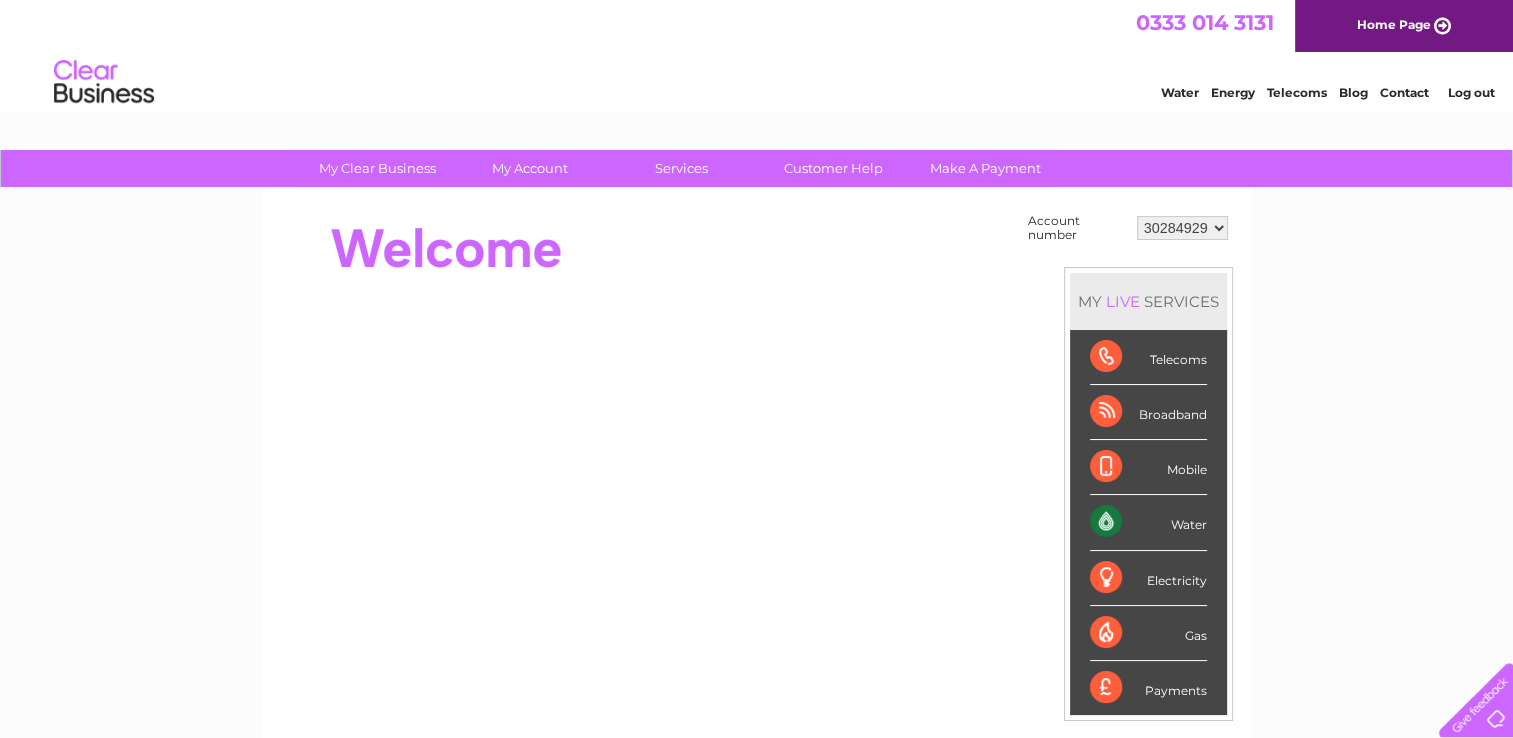 scroll, scrollTop: 0, scrollLeft: 0, axis: both 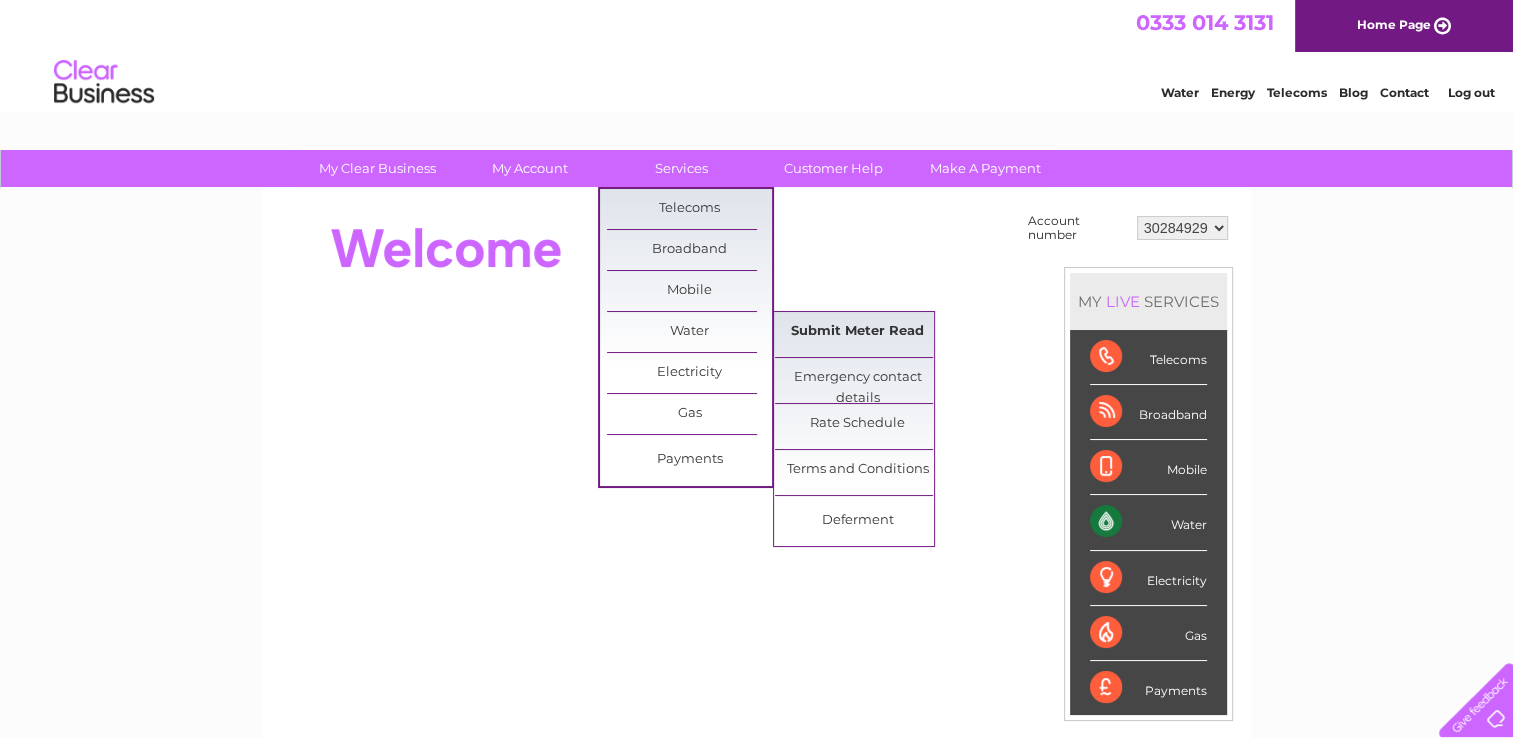 click on "Submit Meter Read" at bounding box center (857, 332) 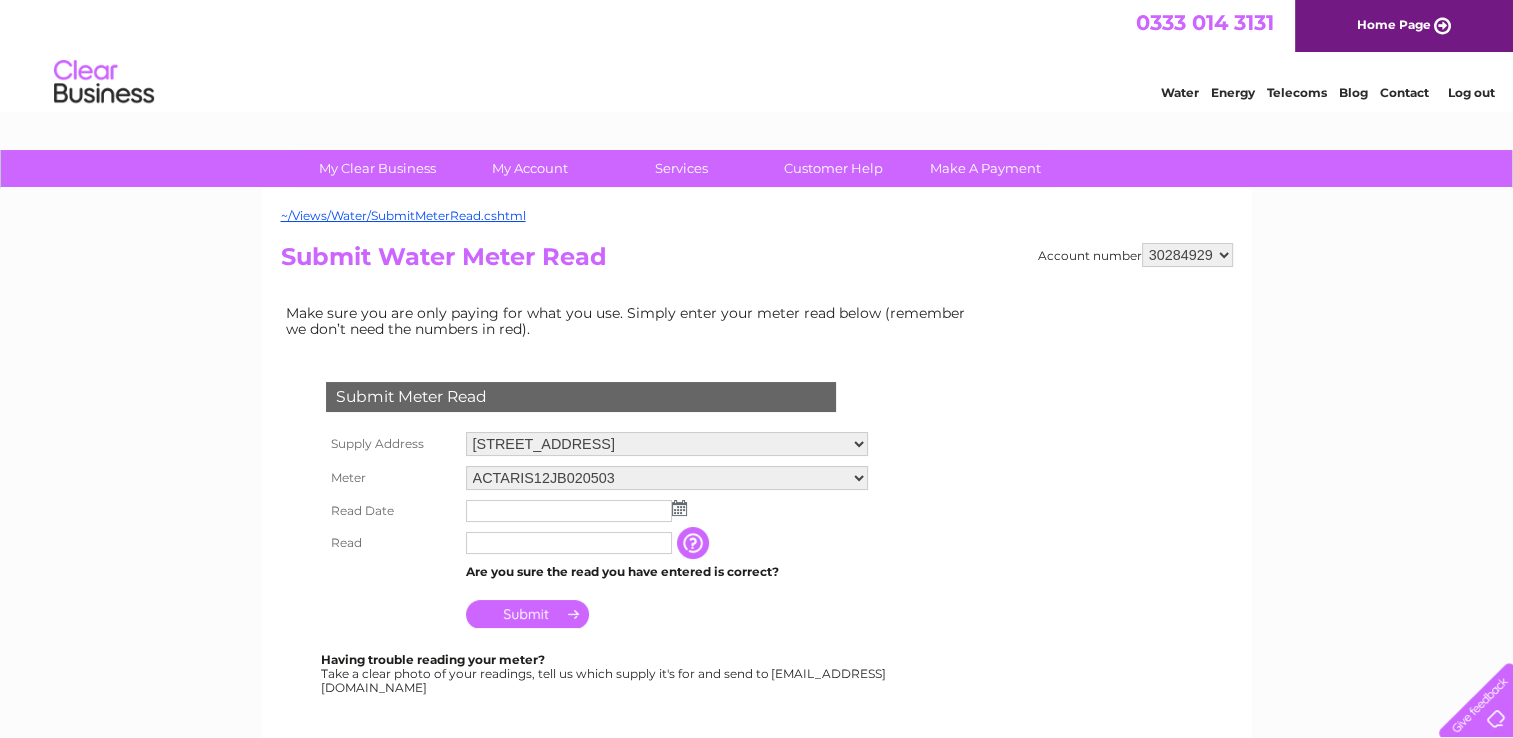 scroll, scrollTop: 0, scrollLeft: 0, axis: both 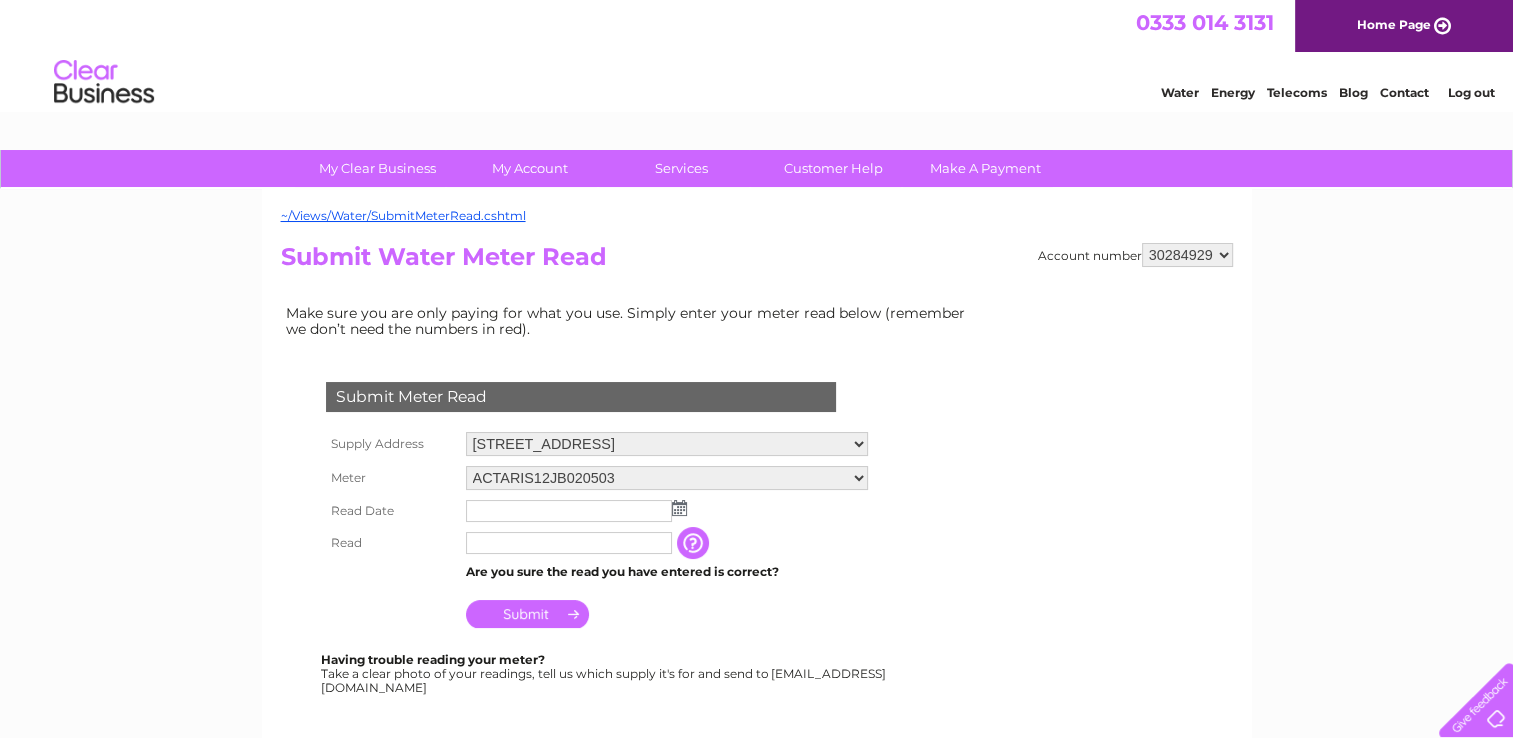 click at bounding box center [679, 508] 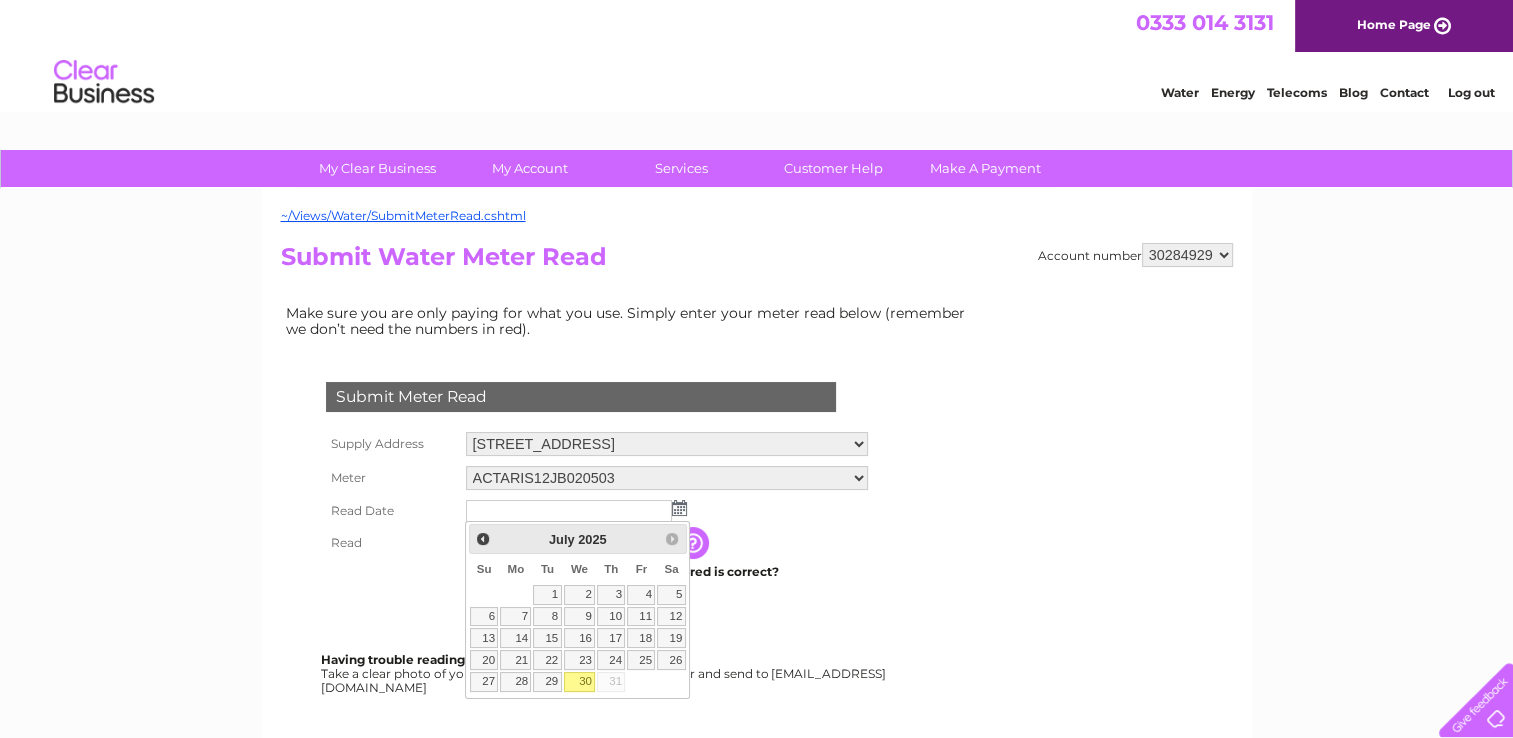 click on "30" at bounding box center [580, 682] 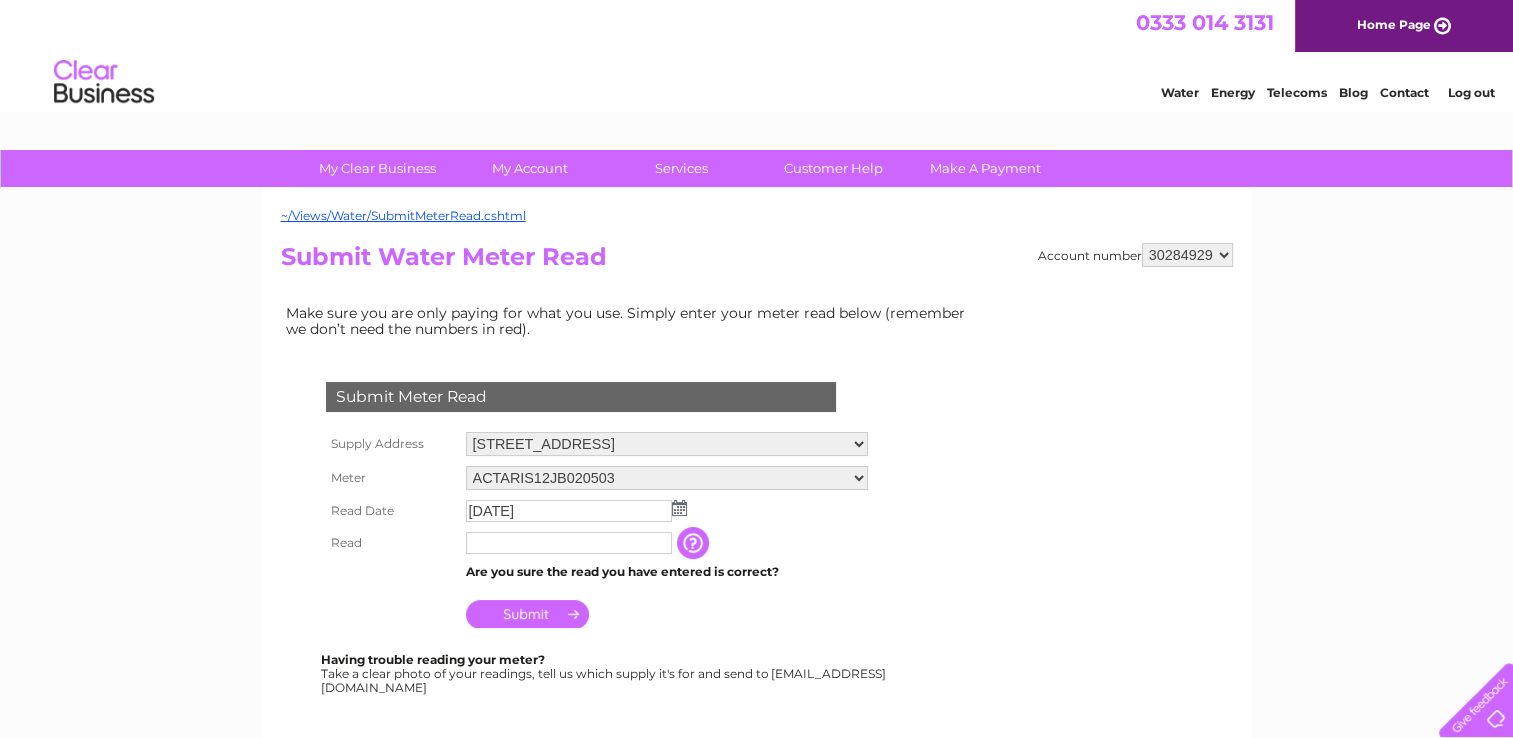 click at bounding box center (569, 543) 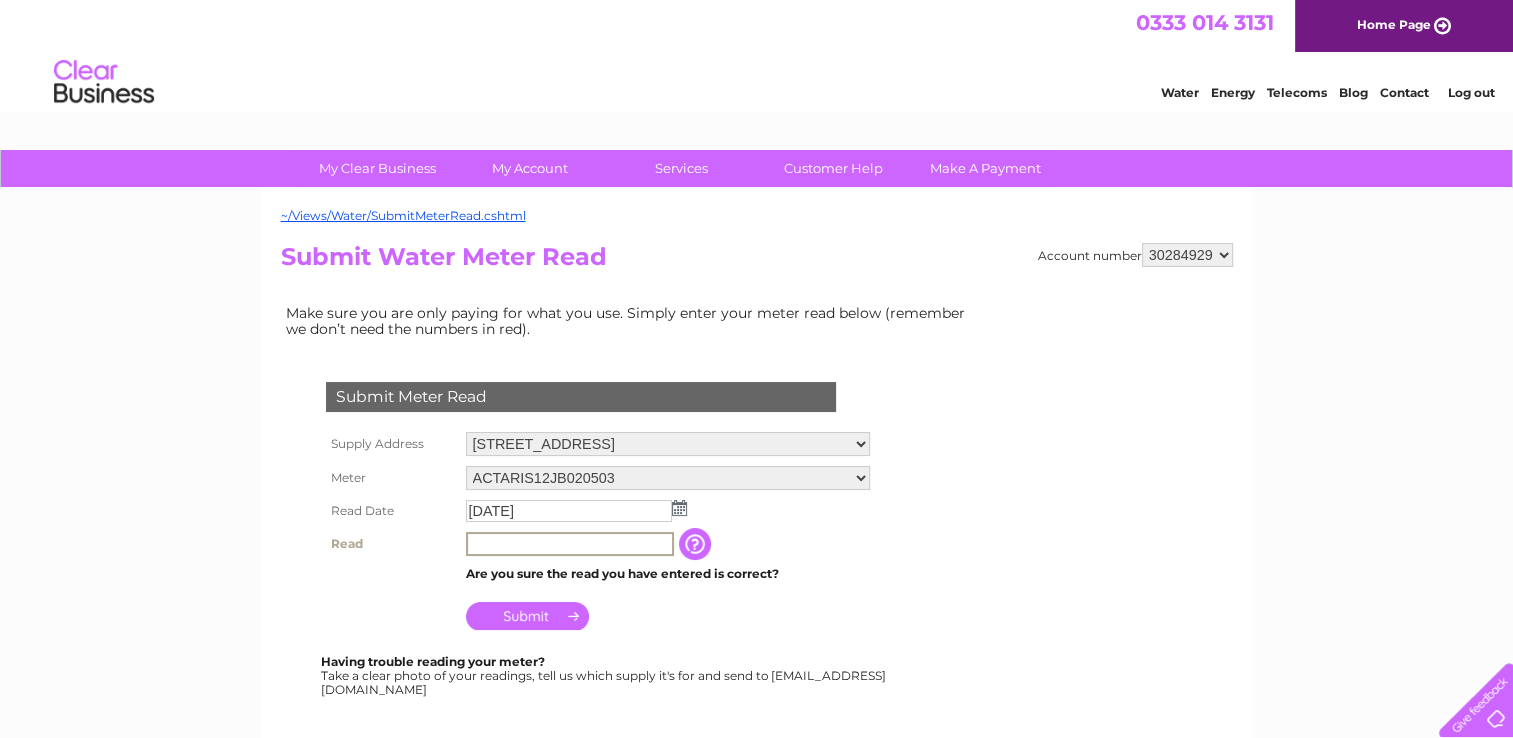 click at bounding box center (697, 544) 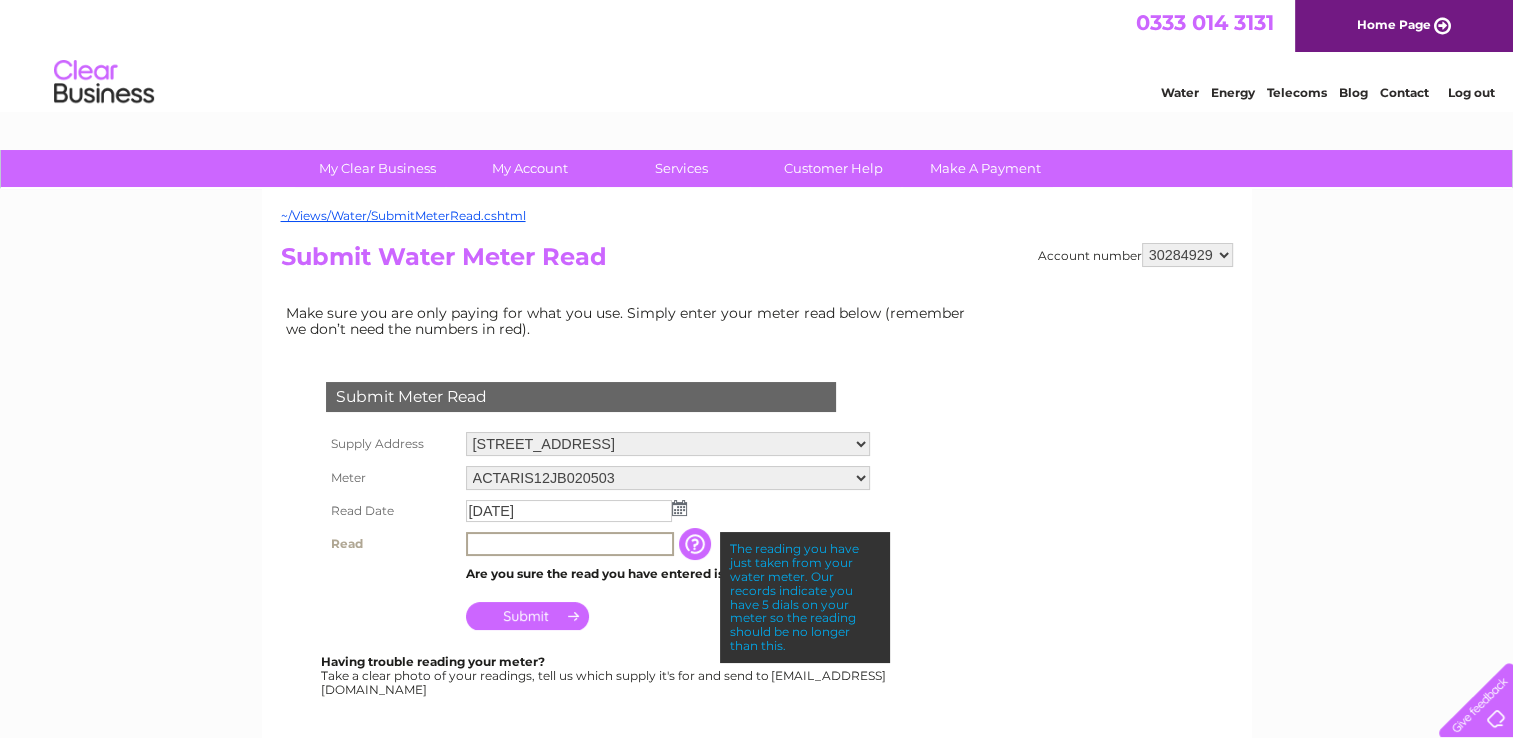 click at bounding box center (570, 544) 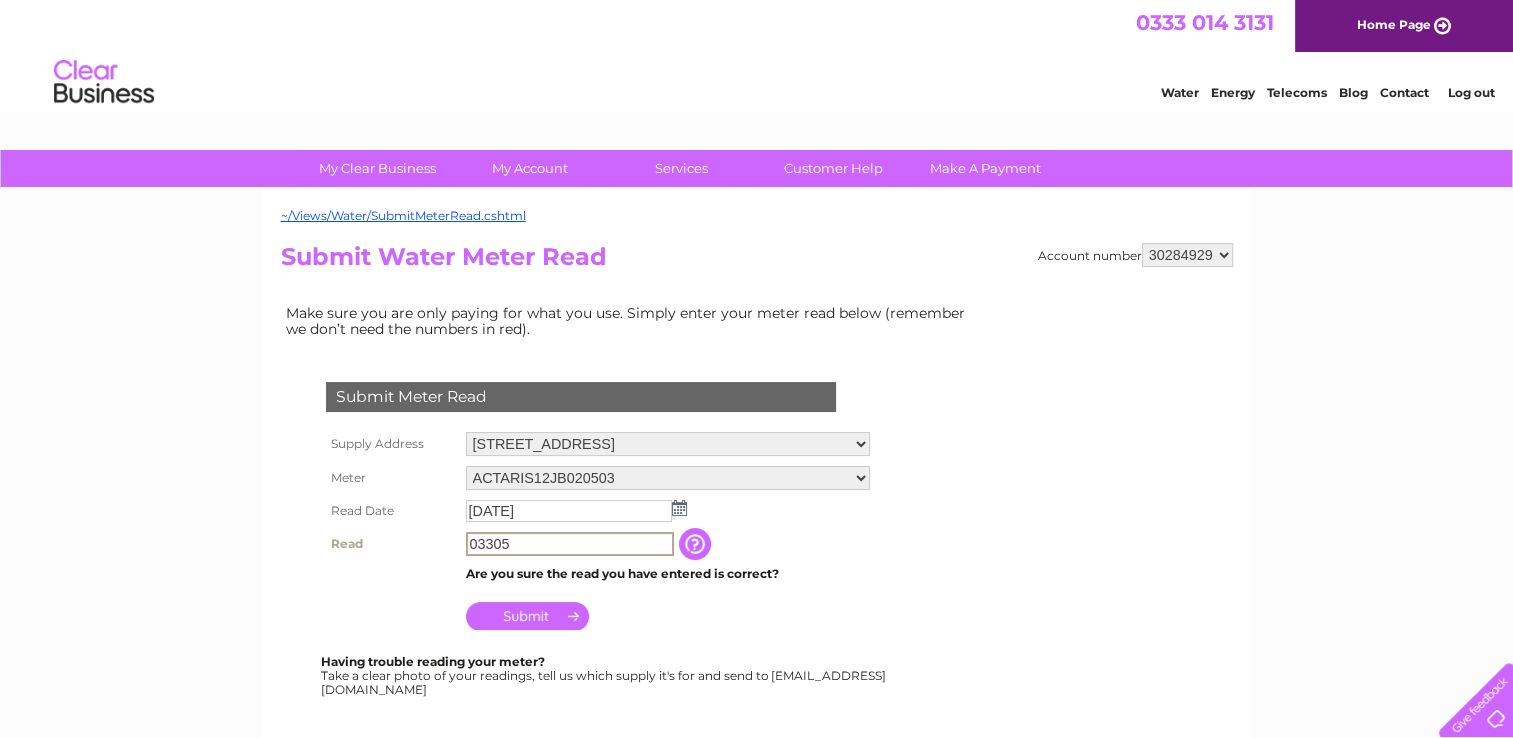 type on "03305" 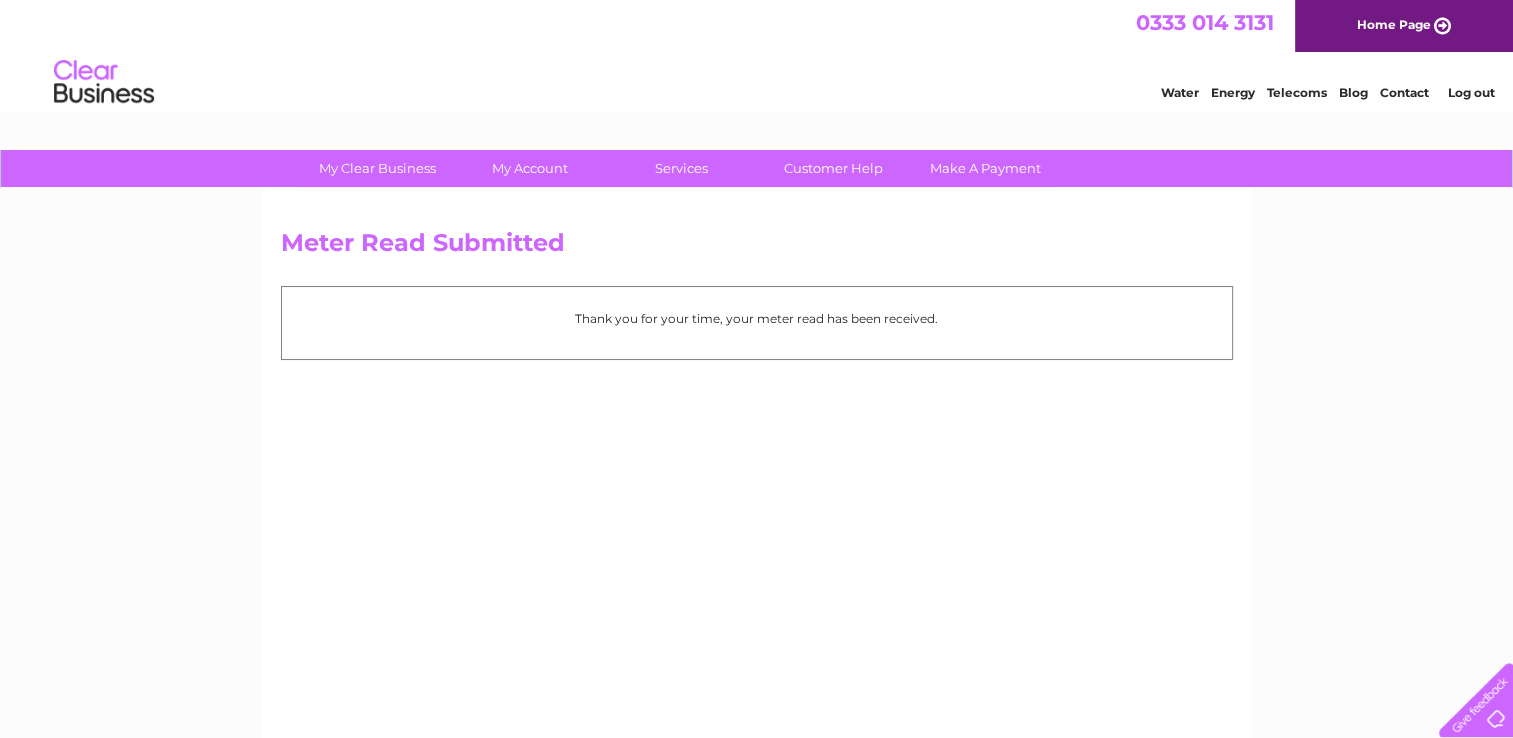 scroll, scrollTop: 0, scrollLeft: 0, axis: both 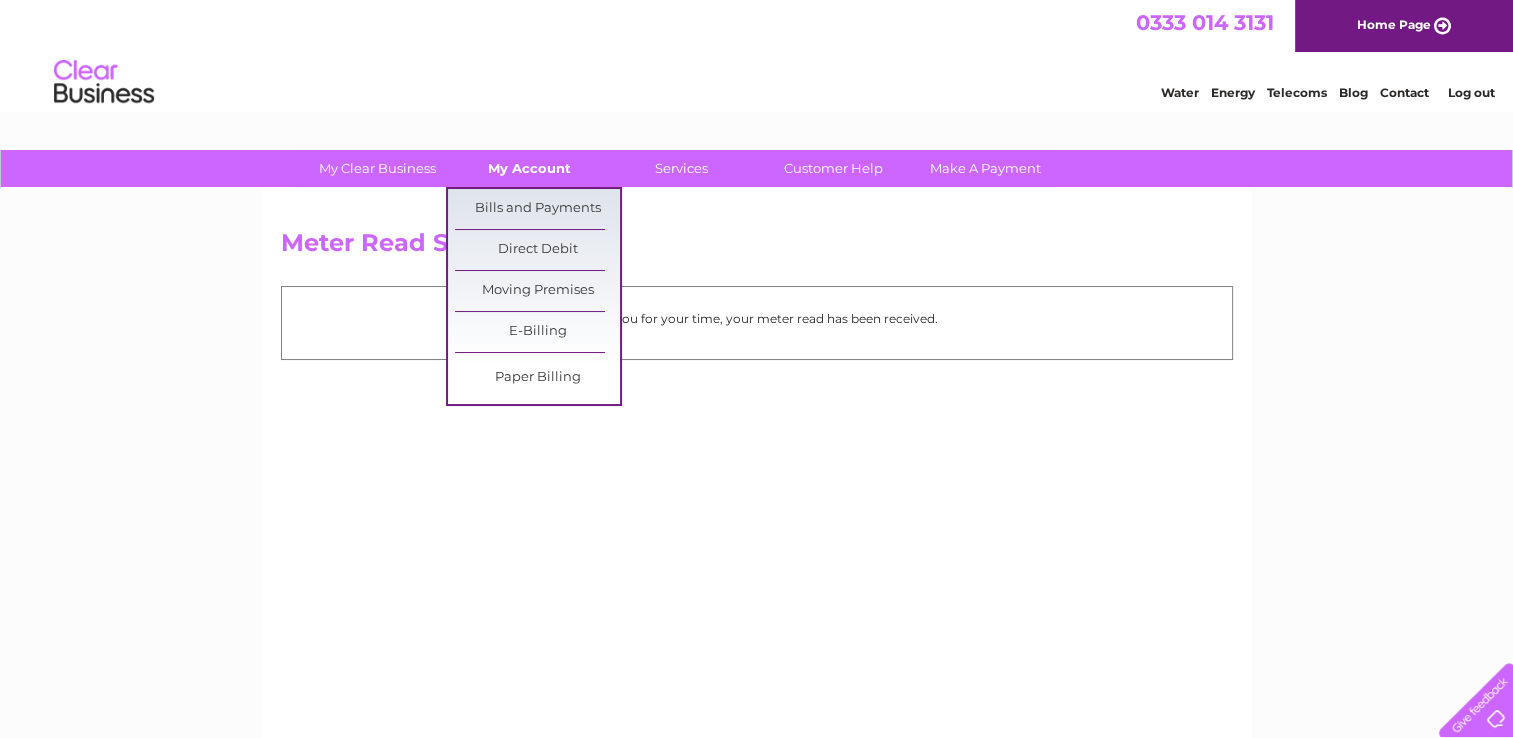 click on "My Account" at bounding box center (529, 168) 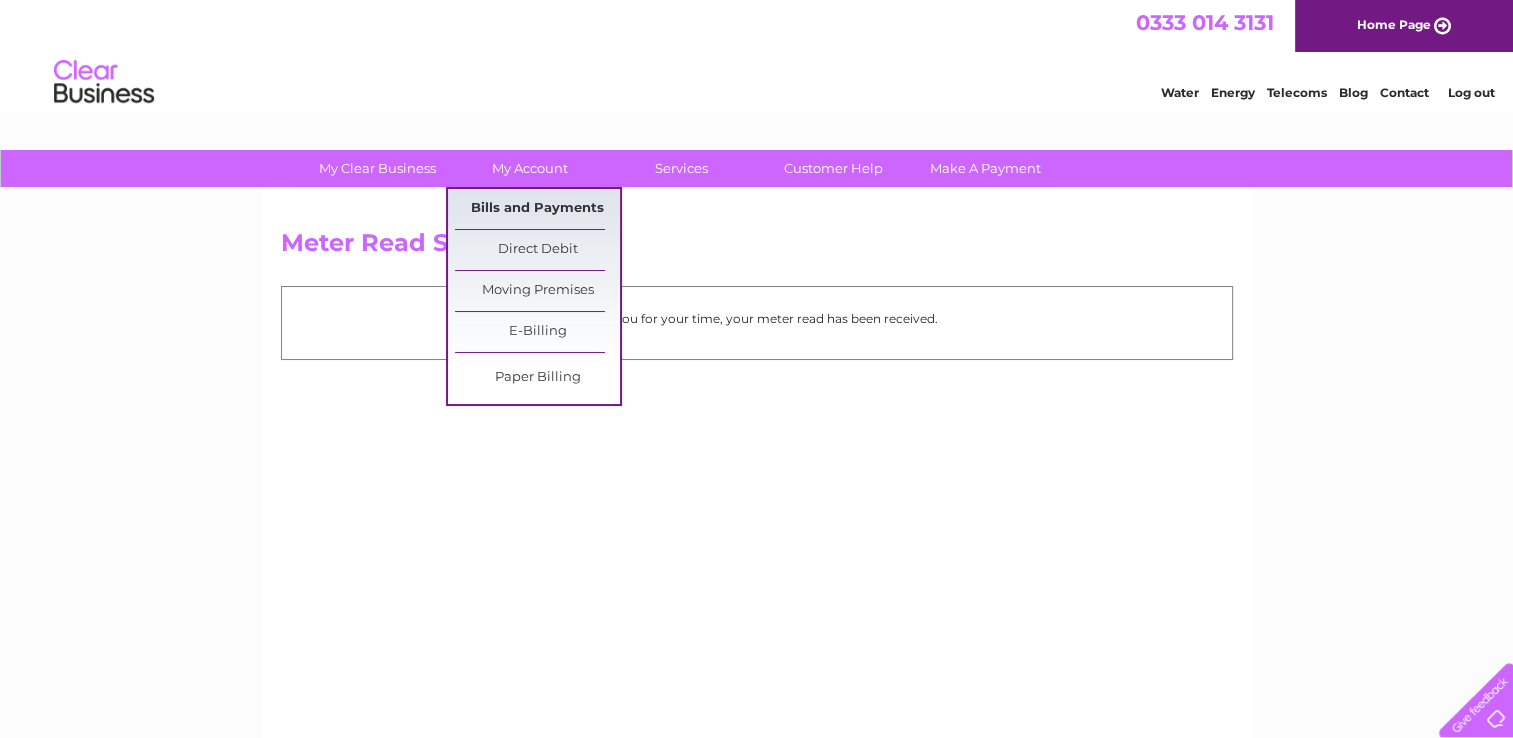 click on "Bills and Payments" at bounding box center (537, 209) 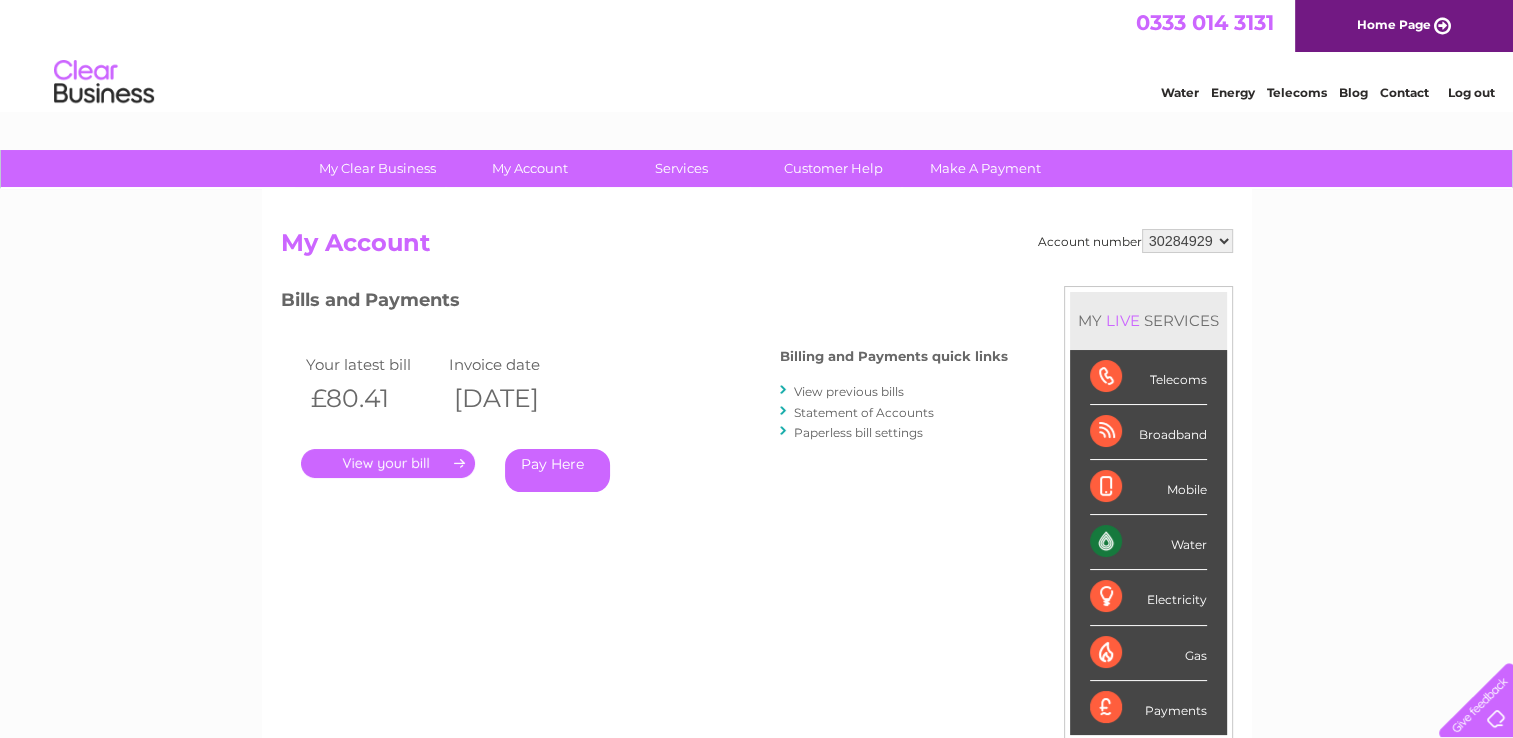 scroll, scrollTop: 0, scrollLeft: 0, axis: both 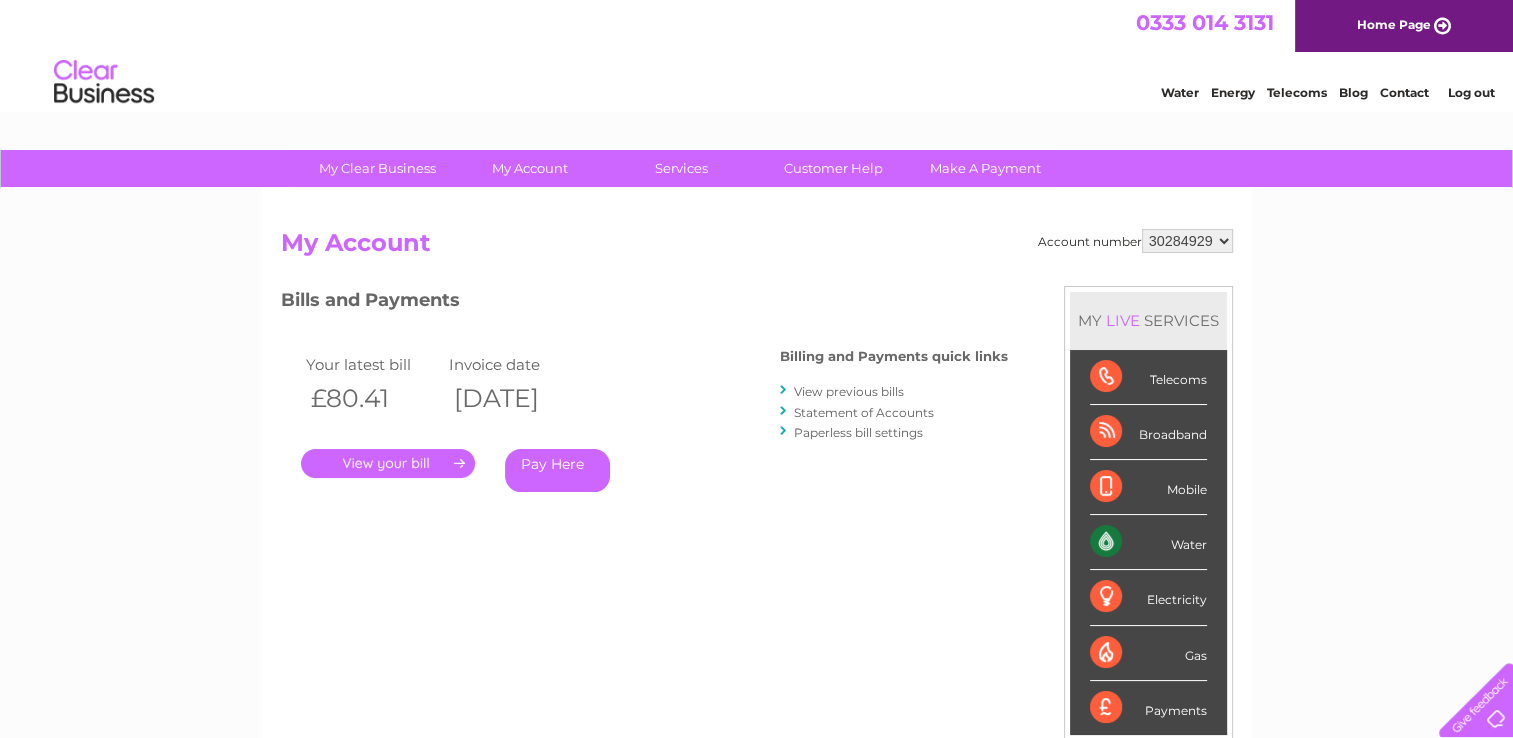 click on "View previous bills" at bounding box center (849, 391) 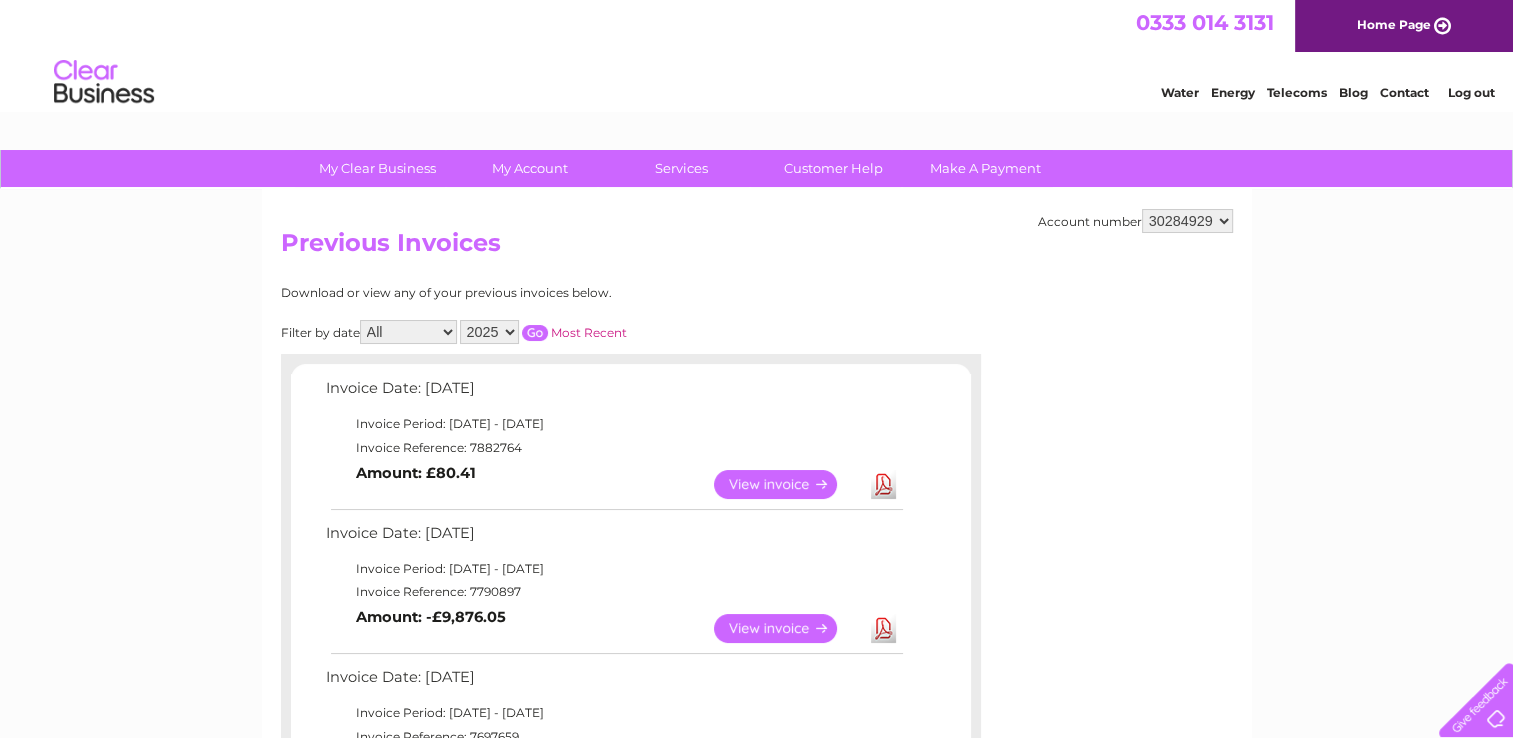 scroll, scrollTop: 0, scrollLeft: 0, axis: both 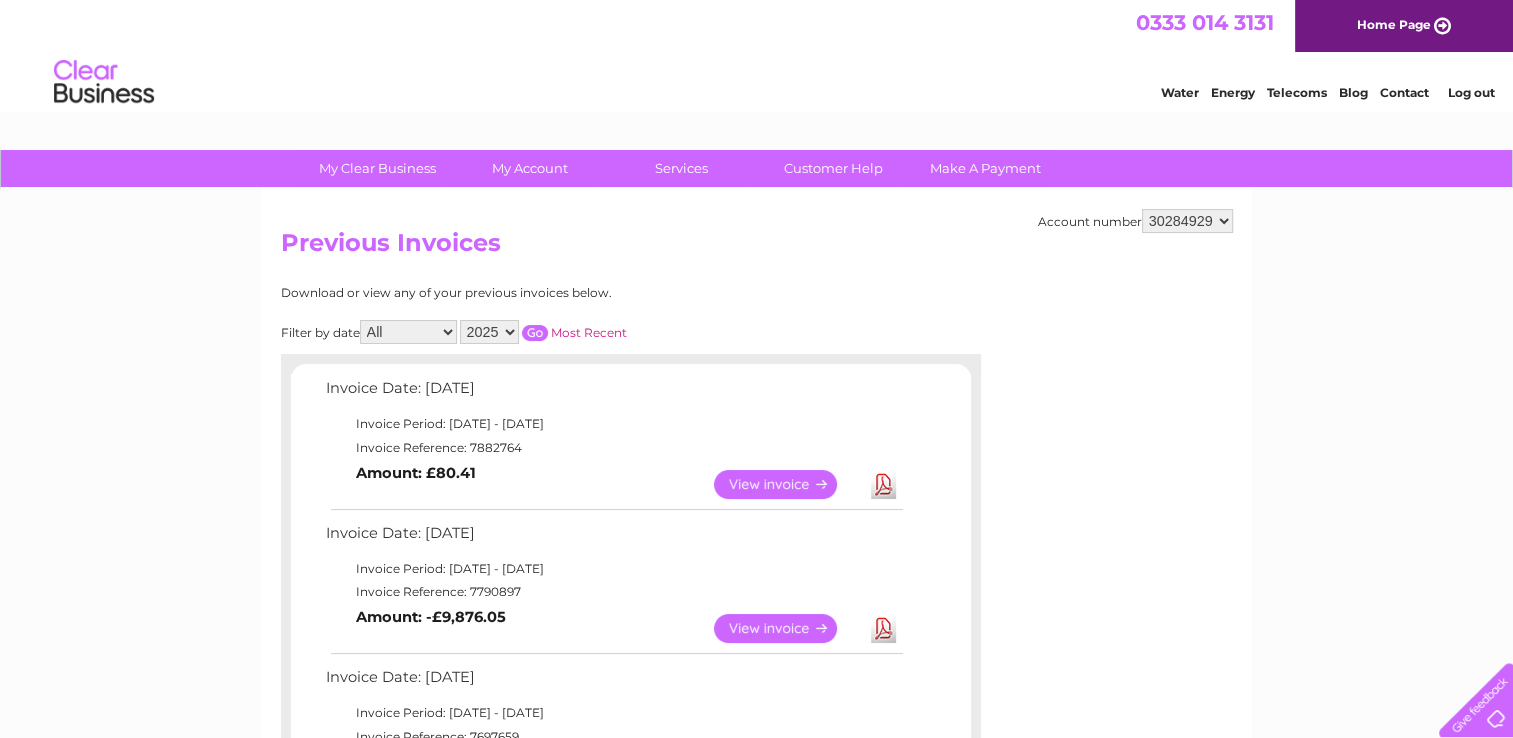 click on "Log out" at bounding box center (1470, 92) 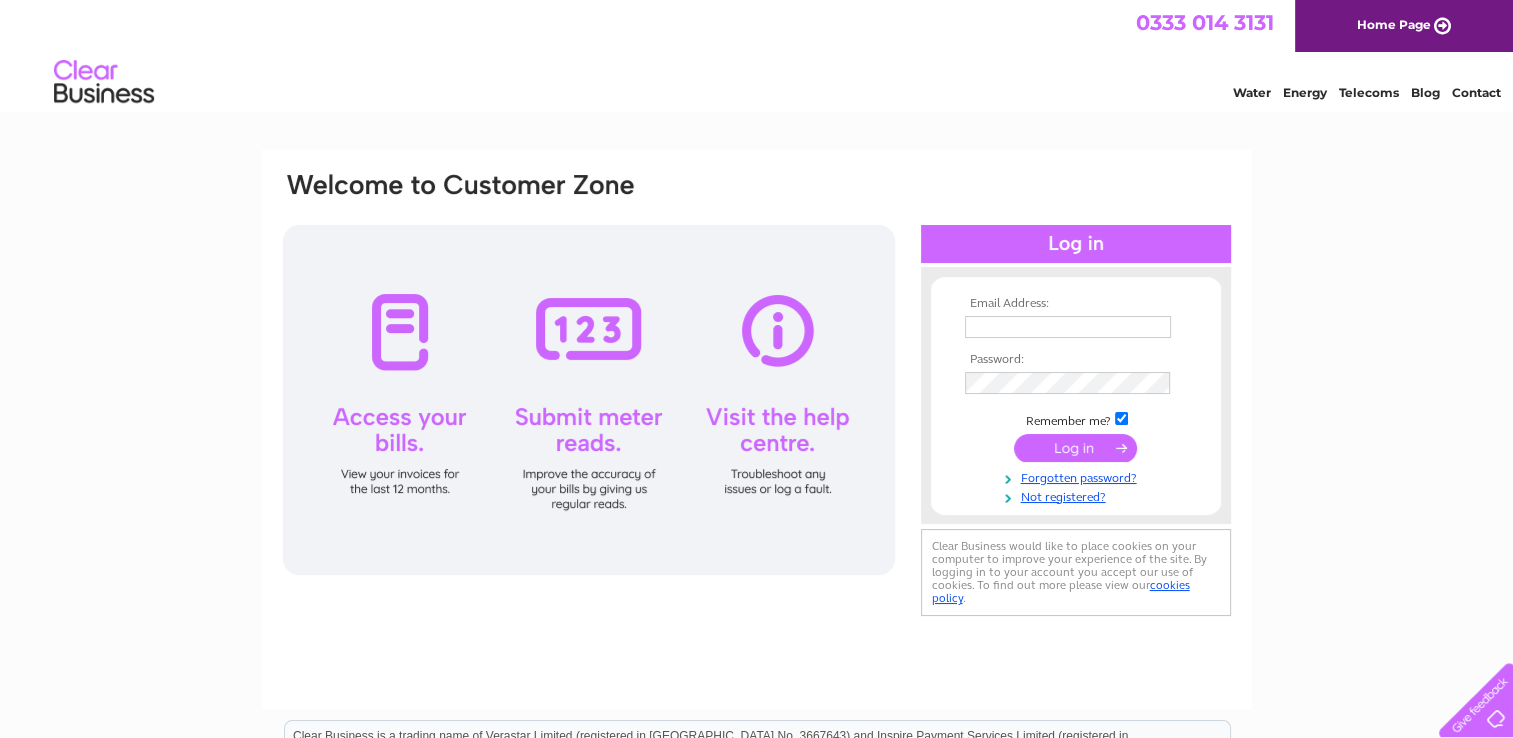scroll, scrollTop: 0, scrollLeft: 0, axis: both 